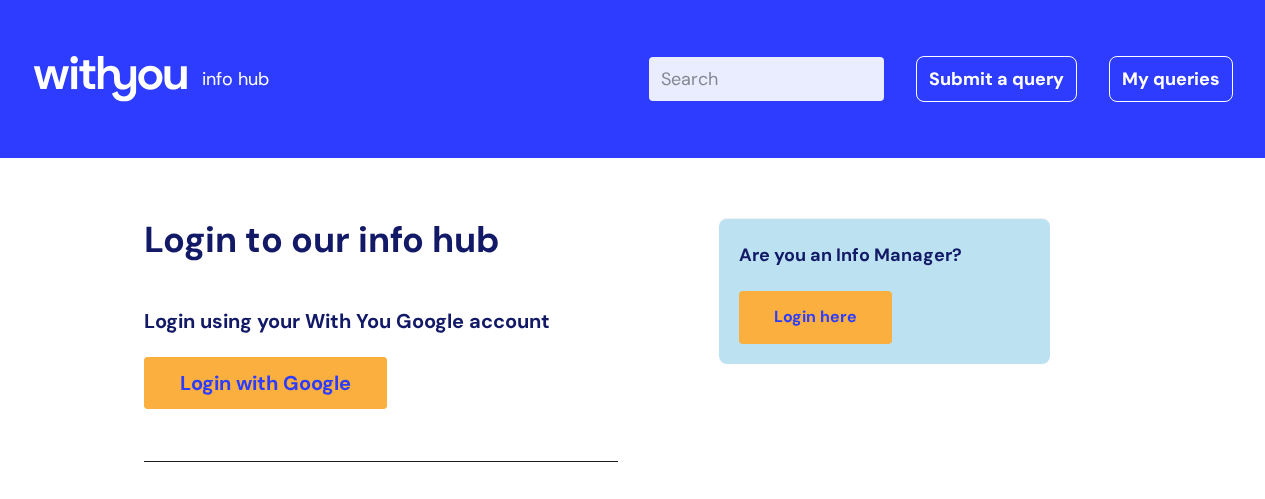 scroll, scrollTop: 331, scrollLeft: 0, axis: vertical 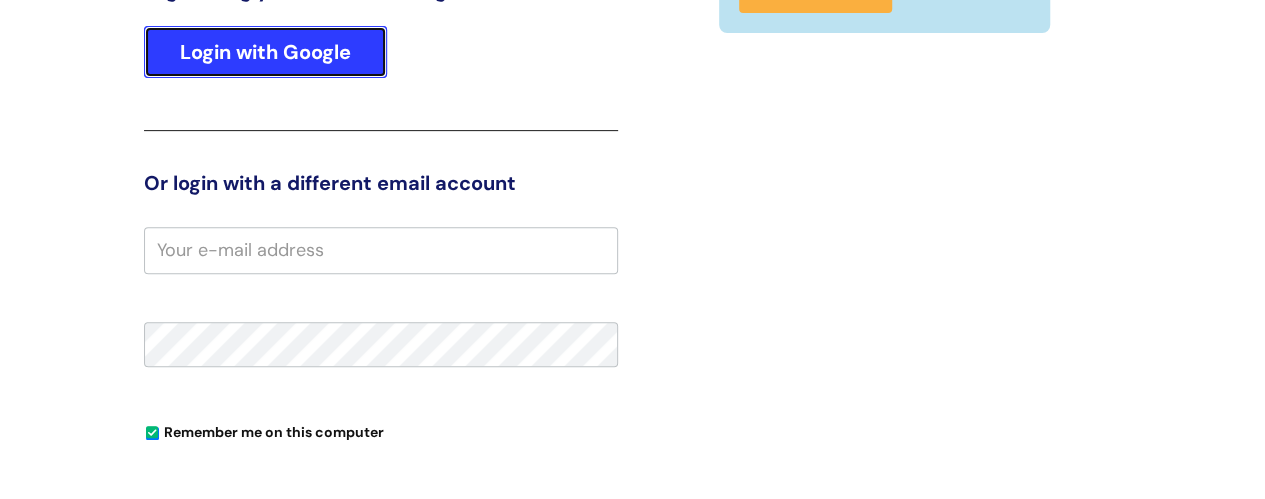 click on "Login with Google" at bounding box center [265, 52] 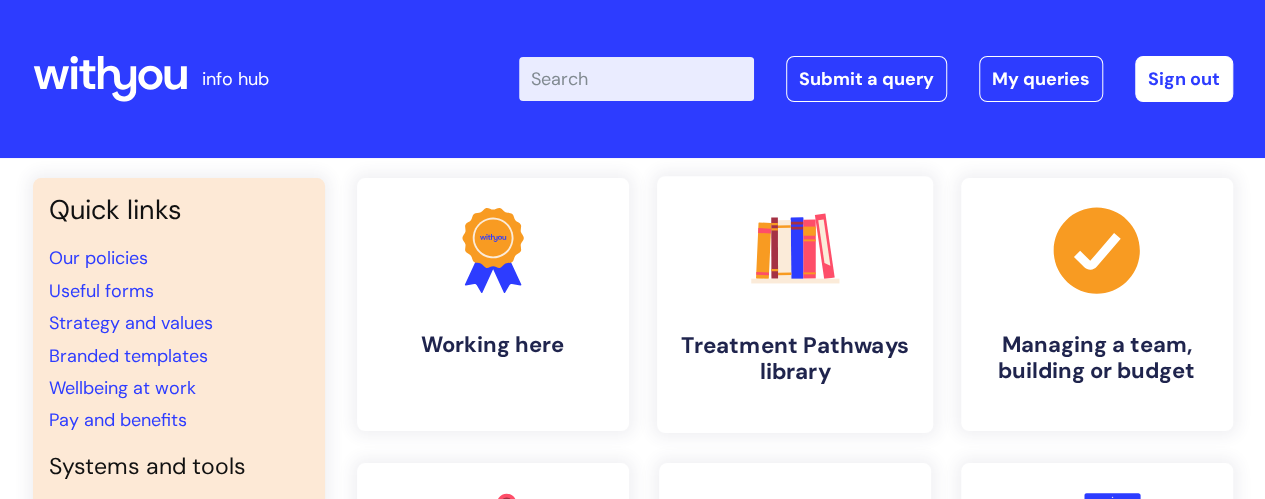 scroll, scrollTop: 43, scrollLeft: 0, axis: vertical 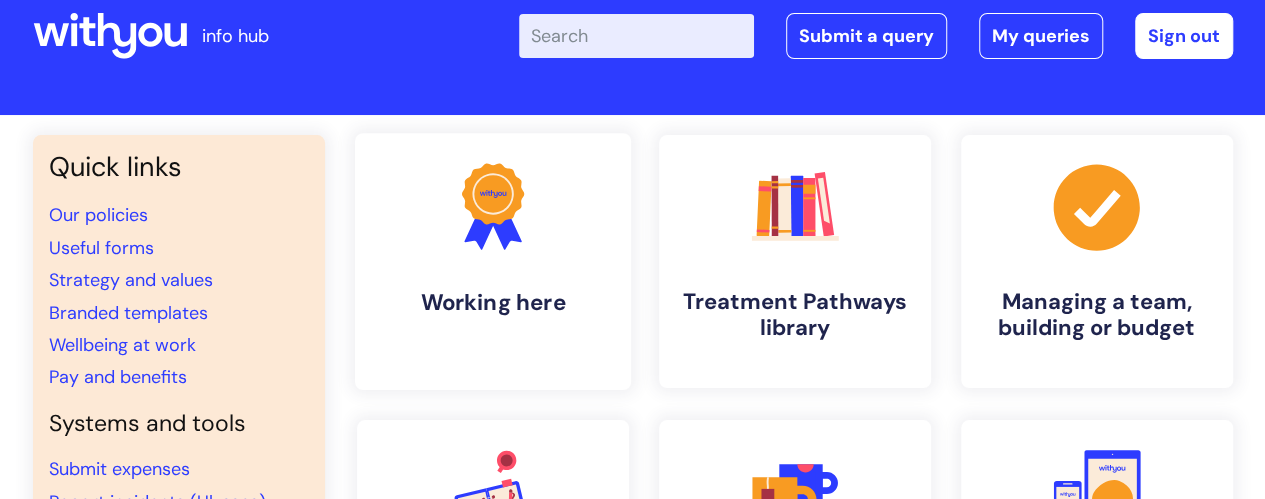 click on ".cls-1{fill:#f89b22;}.cls-1,.cls-2,.cls-3{stroke-width:0px;}.cls-2{fill:#2d3cff;}.cls-3{fill:#3b2060;}
Working here" at bounding box center (492, 261) 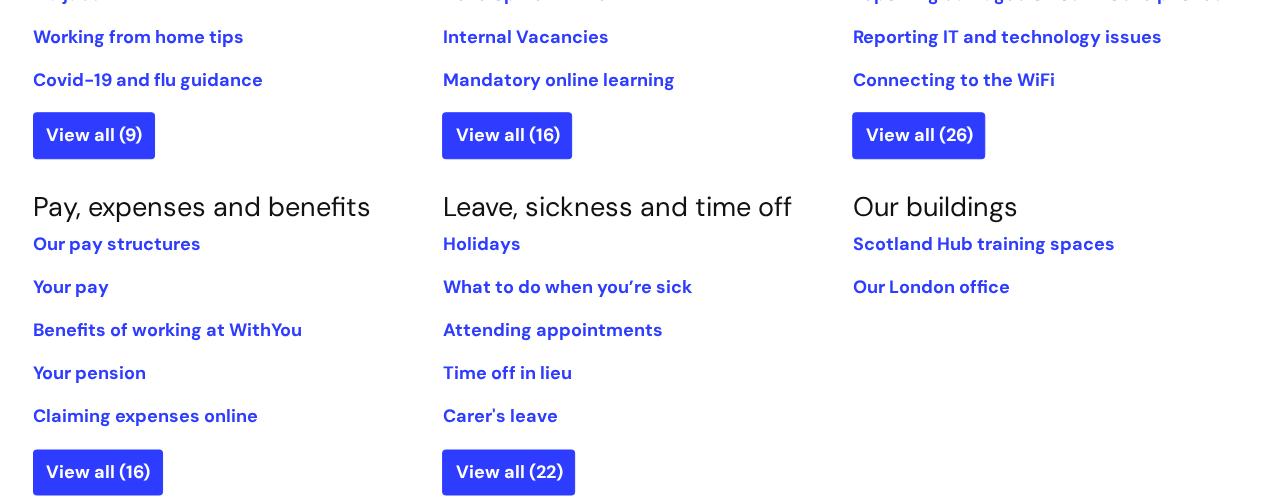 scroll, scrollTop: 1049, scrollLeft: 0, axis: vertical 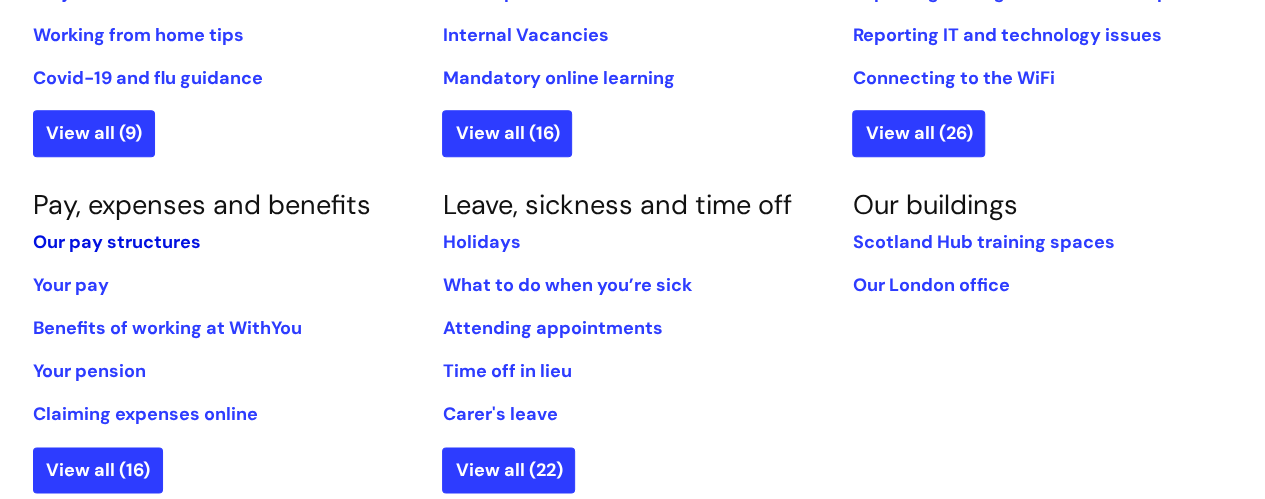 click on "Our pay structures" at bounding box center [117, 242] 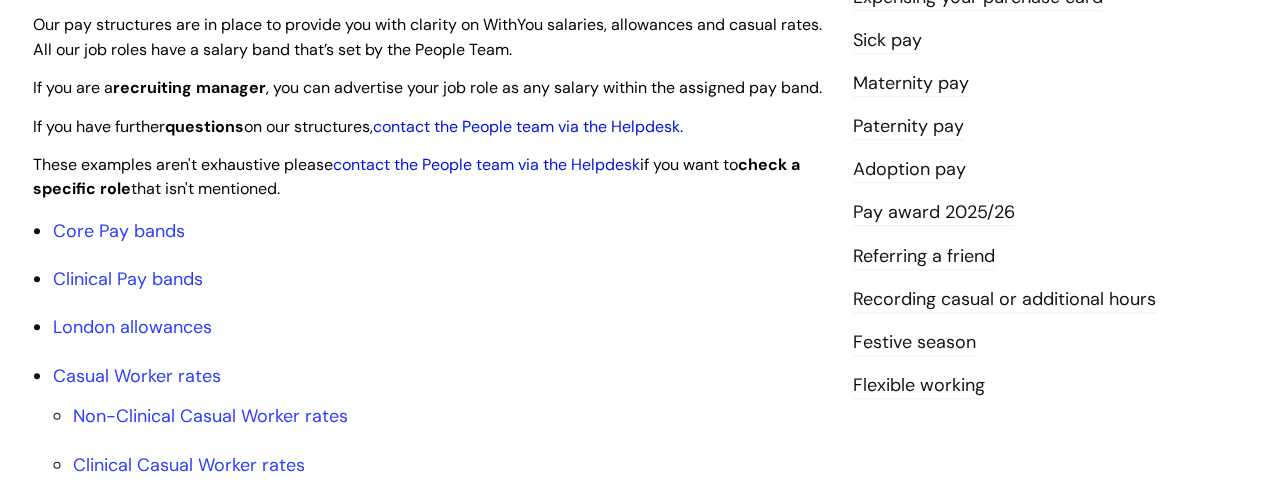 scroll, scrollTop: 530, scrollLeft: 0, axis: vertical 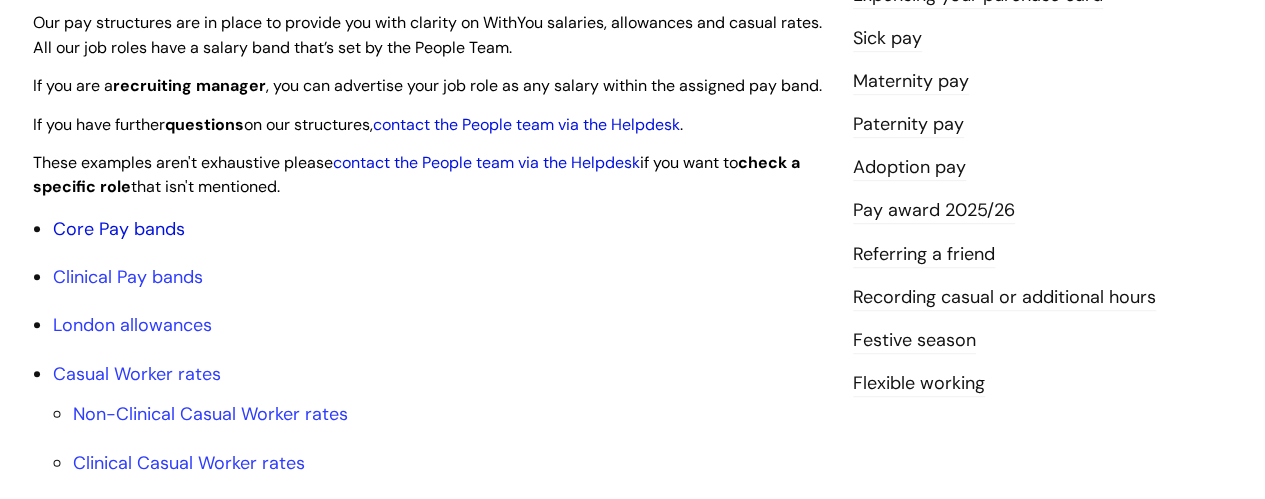 click on "Core Pay bands" at bounding box center (119, 229) 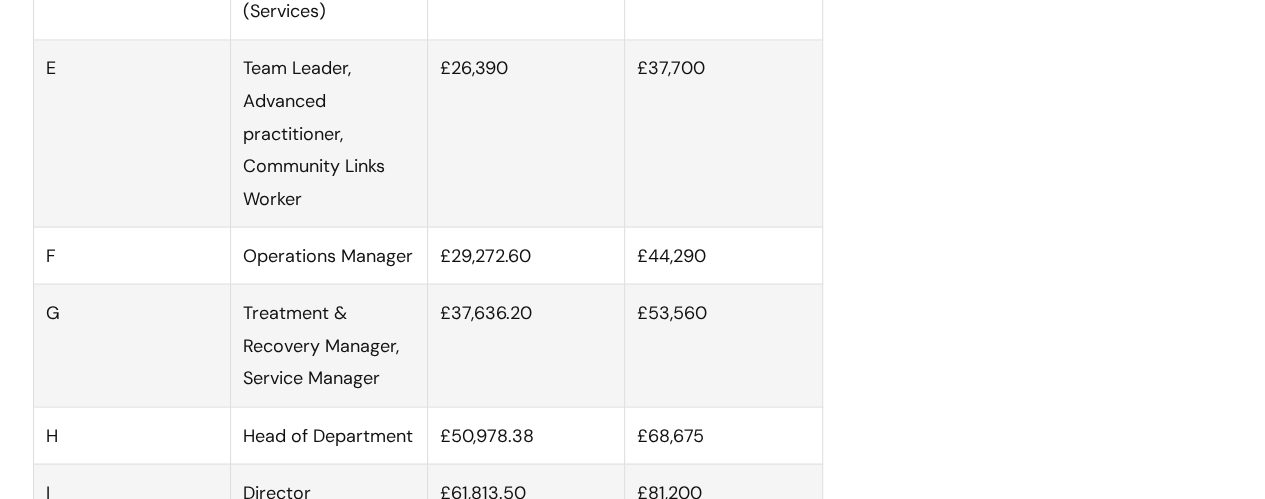 scroll, scrollTop: 1788, scrollLeft: 0, axis: vertical 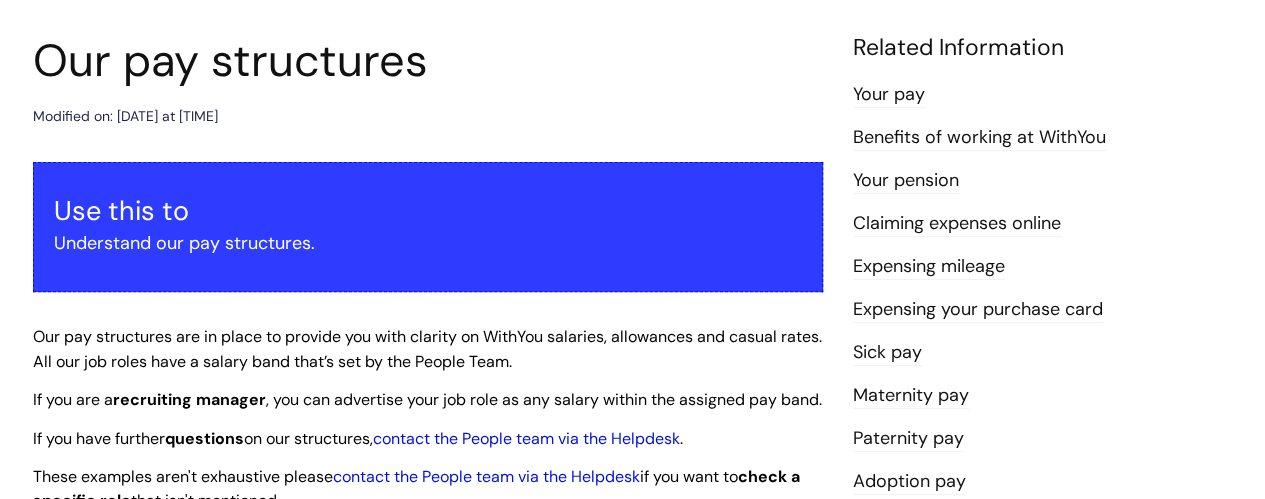 click on "Benefits of working at WithYou" at bounding box center [979, 138] 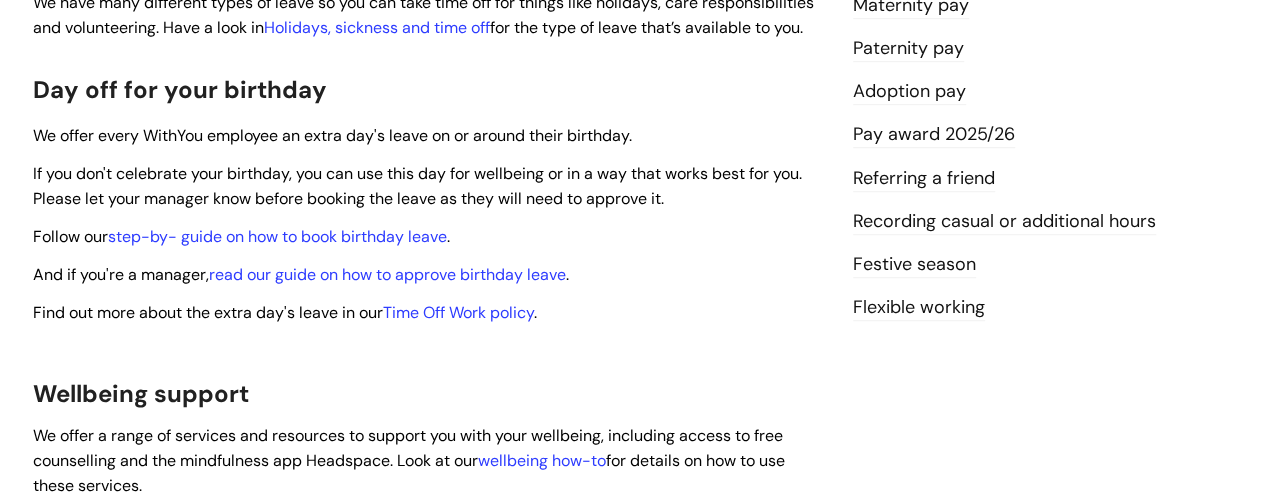 scroll, scrollTop: 607, scrollLeft: 0, axis: vertical 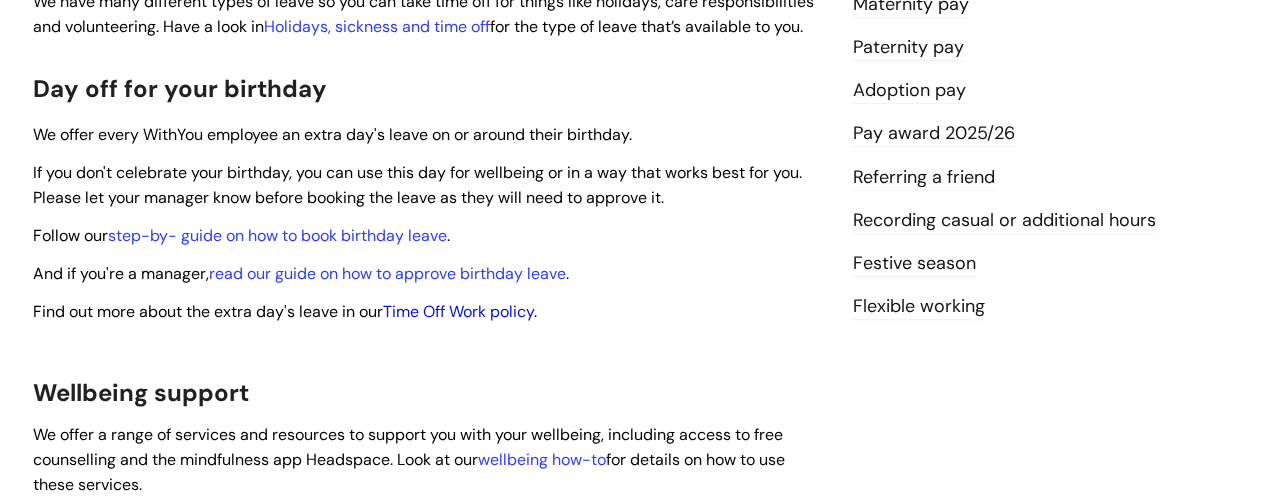 click on "Time Off Work policy" at bounding box center [458, 311] 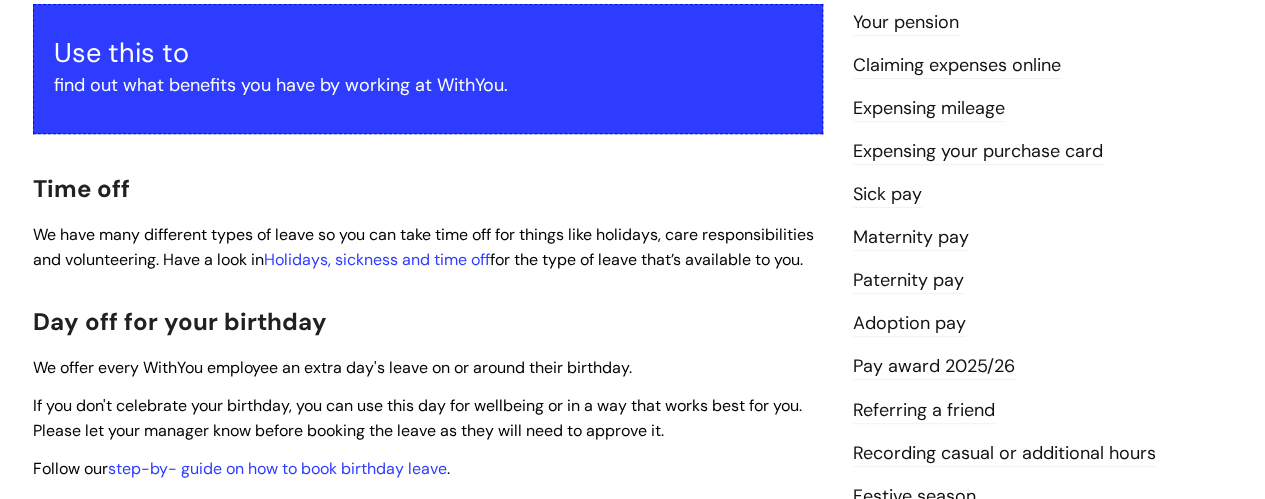 scroll, scrollTop: 375, scrollLeft: 0, axis: vertical 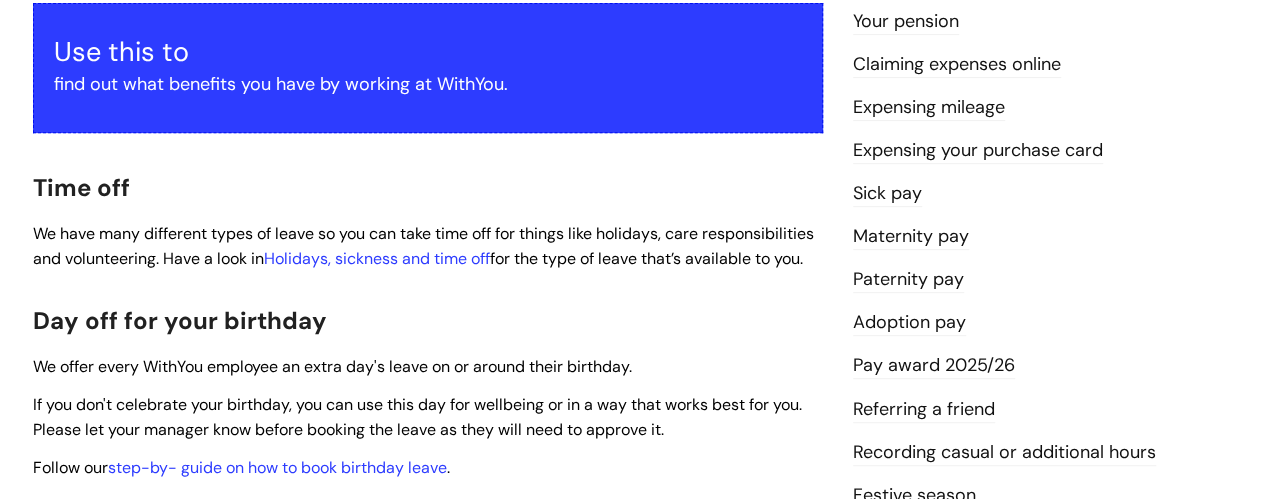 click on "Pay award 2025/26" at bounding box center [934, 366] 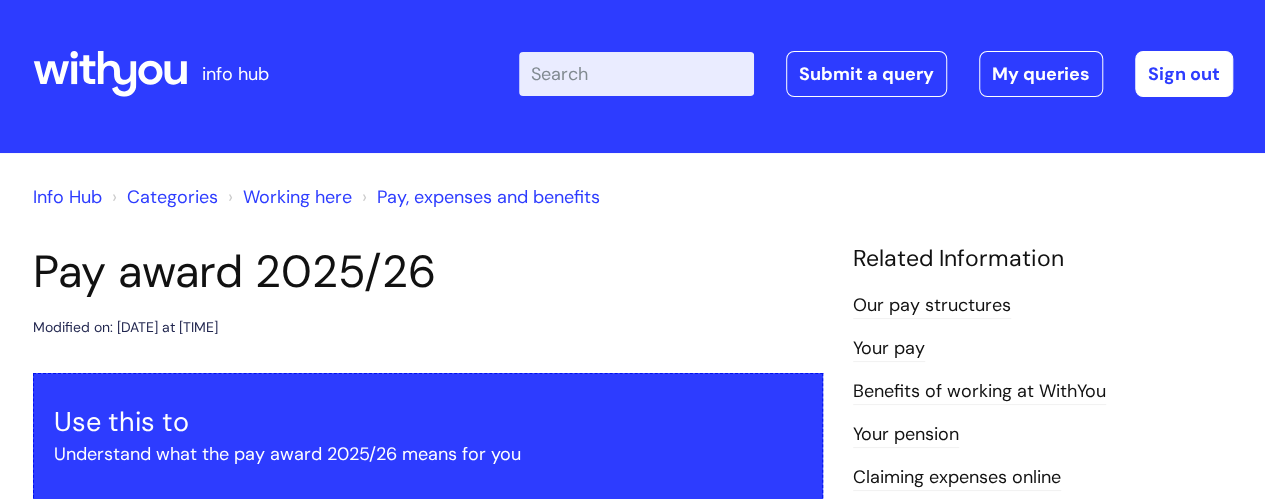 scroll, scrollTop: 0, scrollLeft: 0, axis: both 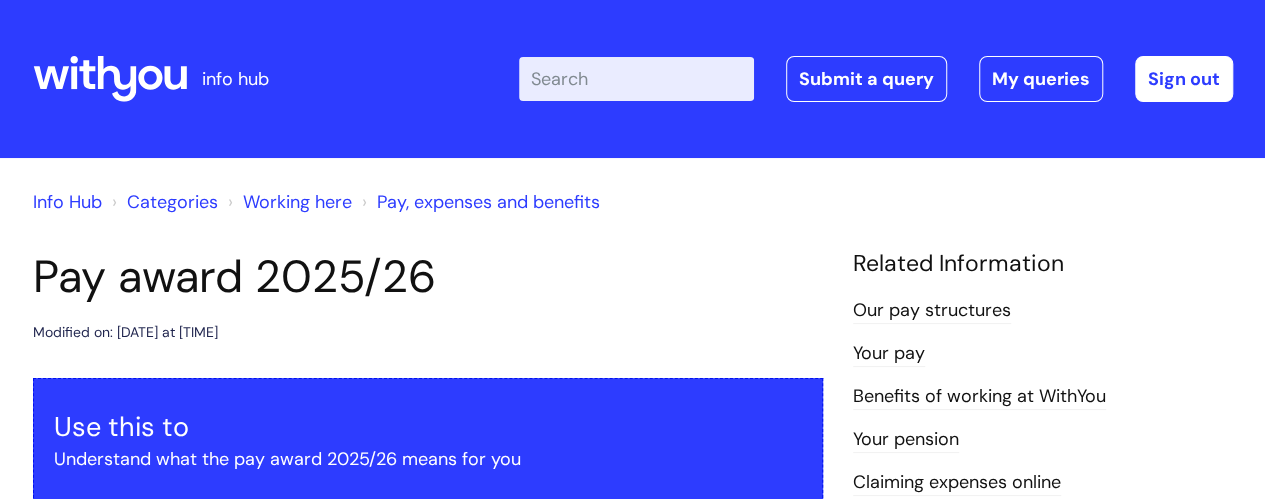click on "Our pay structures" at bounding box center [932, 311] 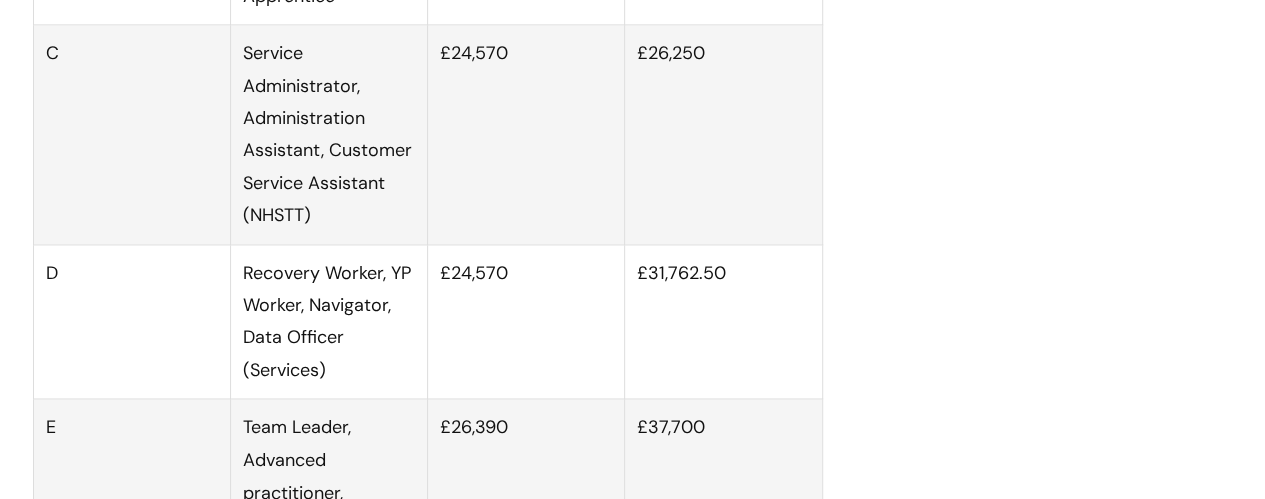 scroll, scrollTop: 1437, scrollLeft: 0, axis: vertical 